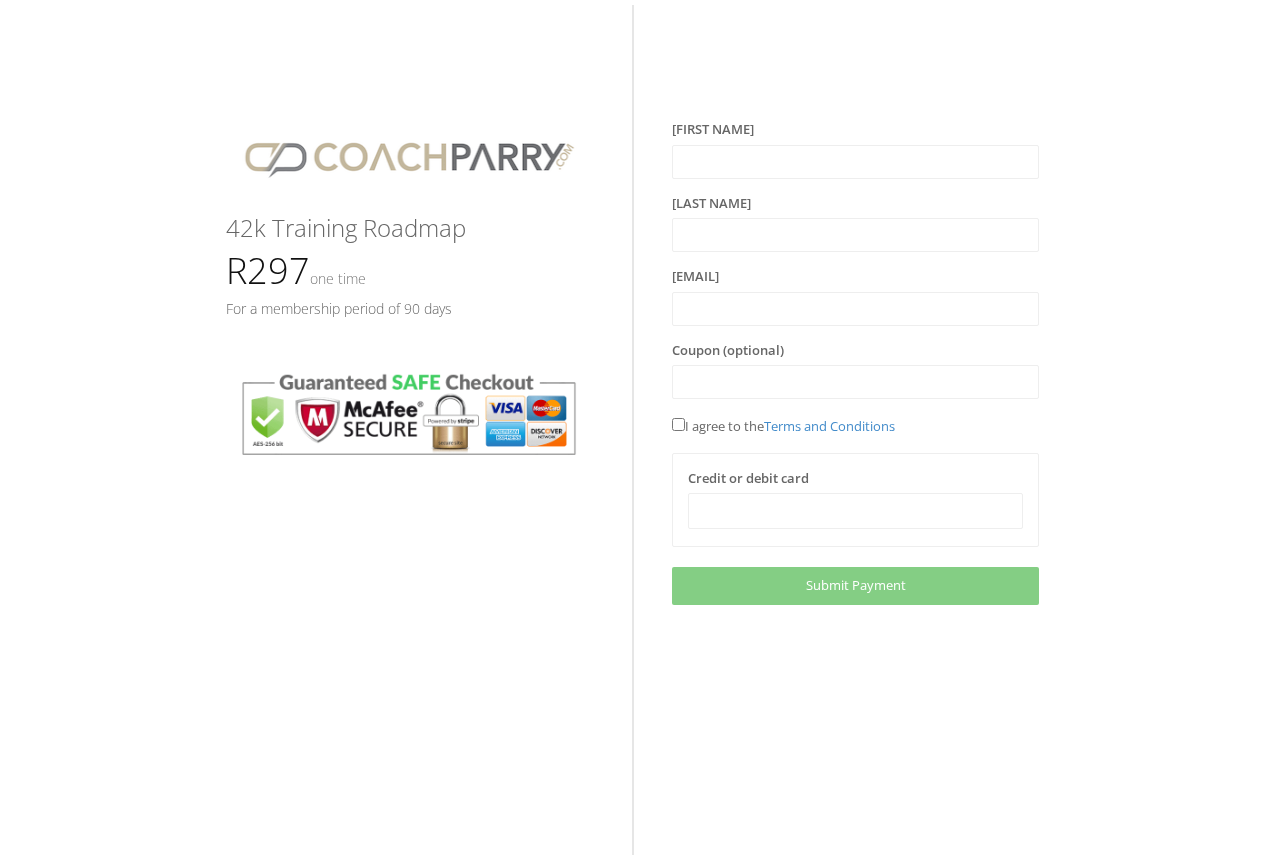 scroll, scrollTop: 0, scrollLeft: 0, axis: both 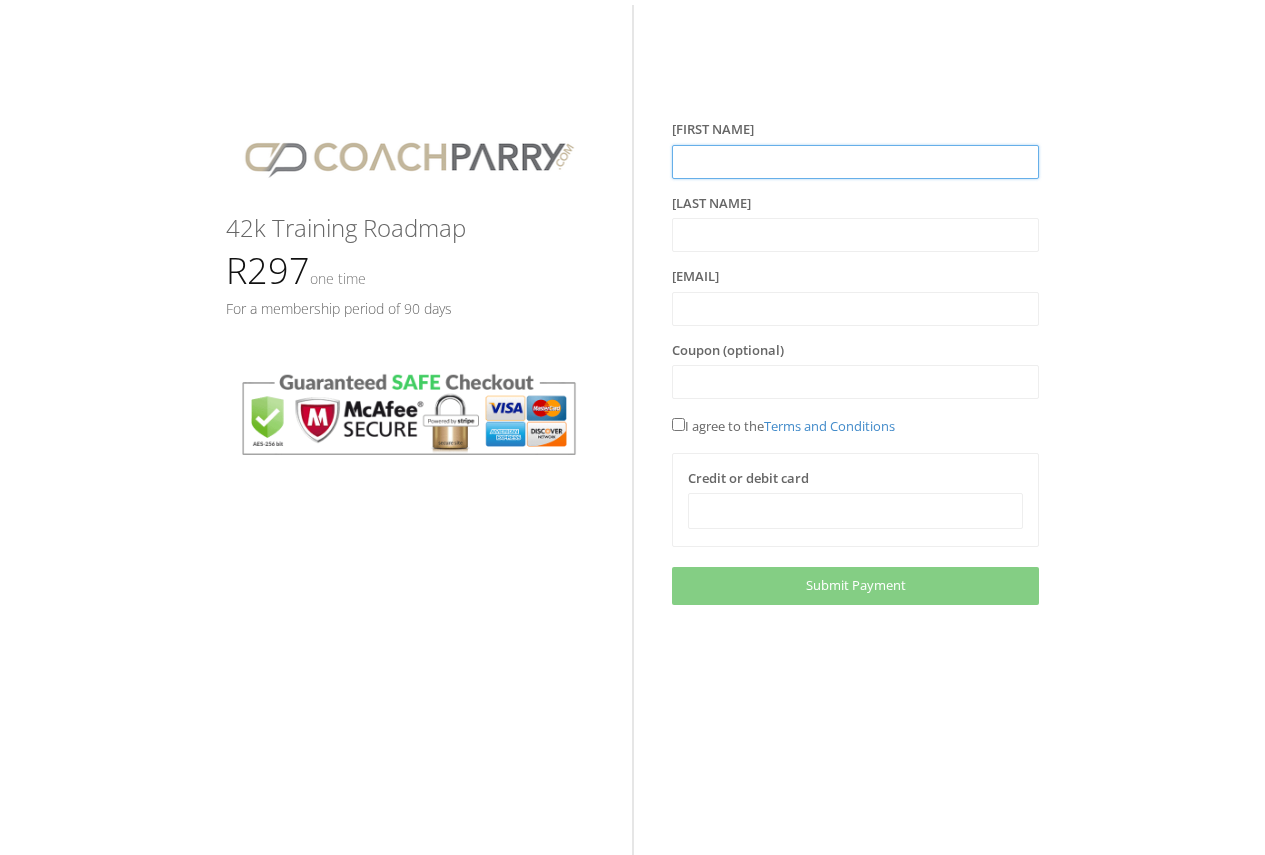 click at bounding box center [855, 162] 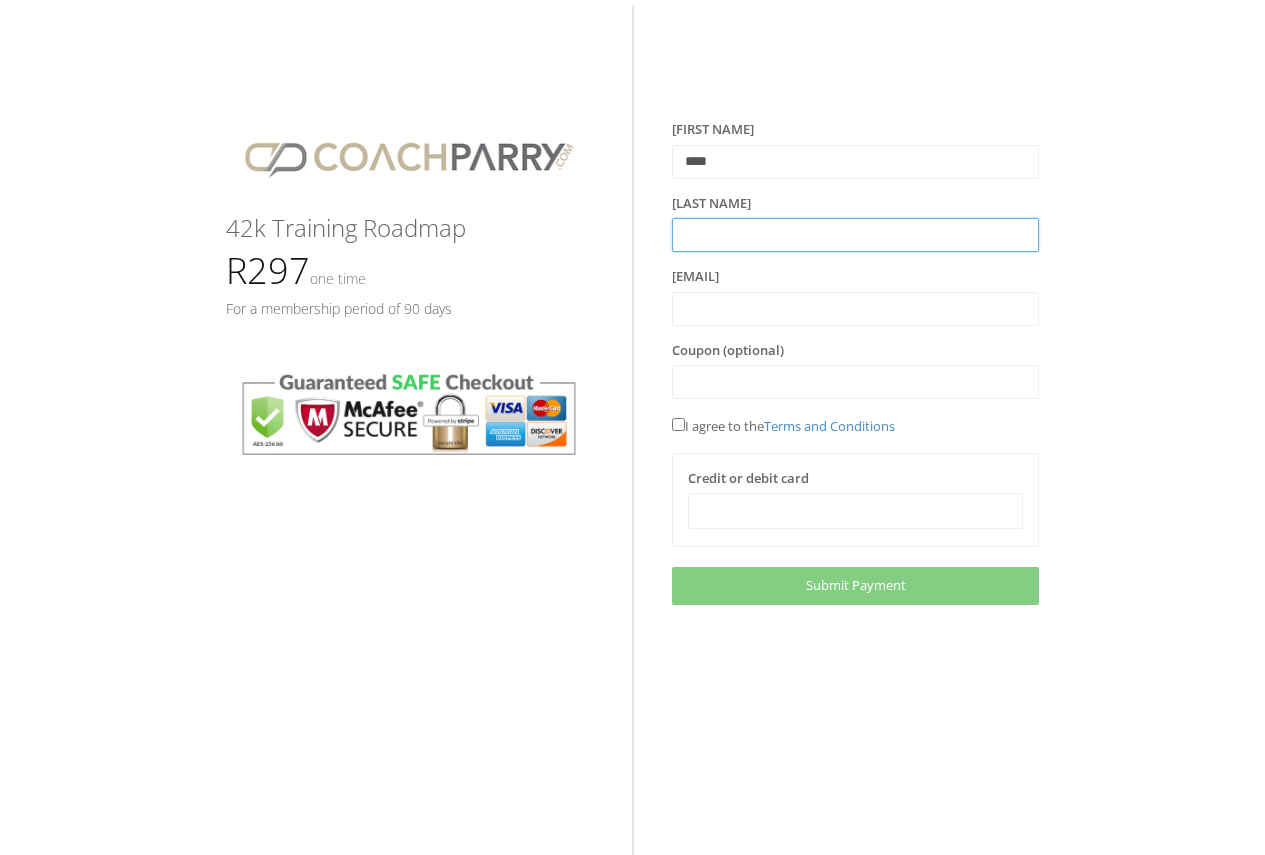 type on "********" 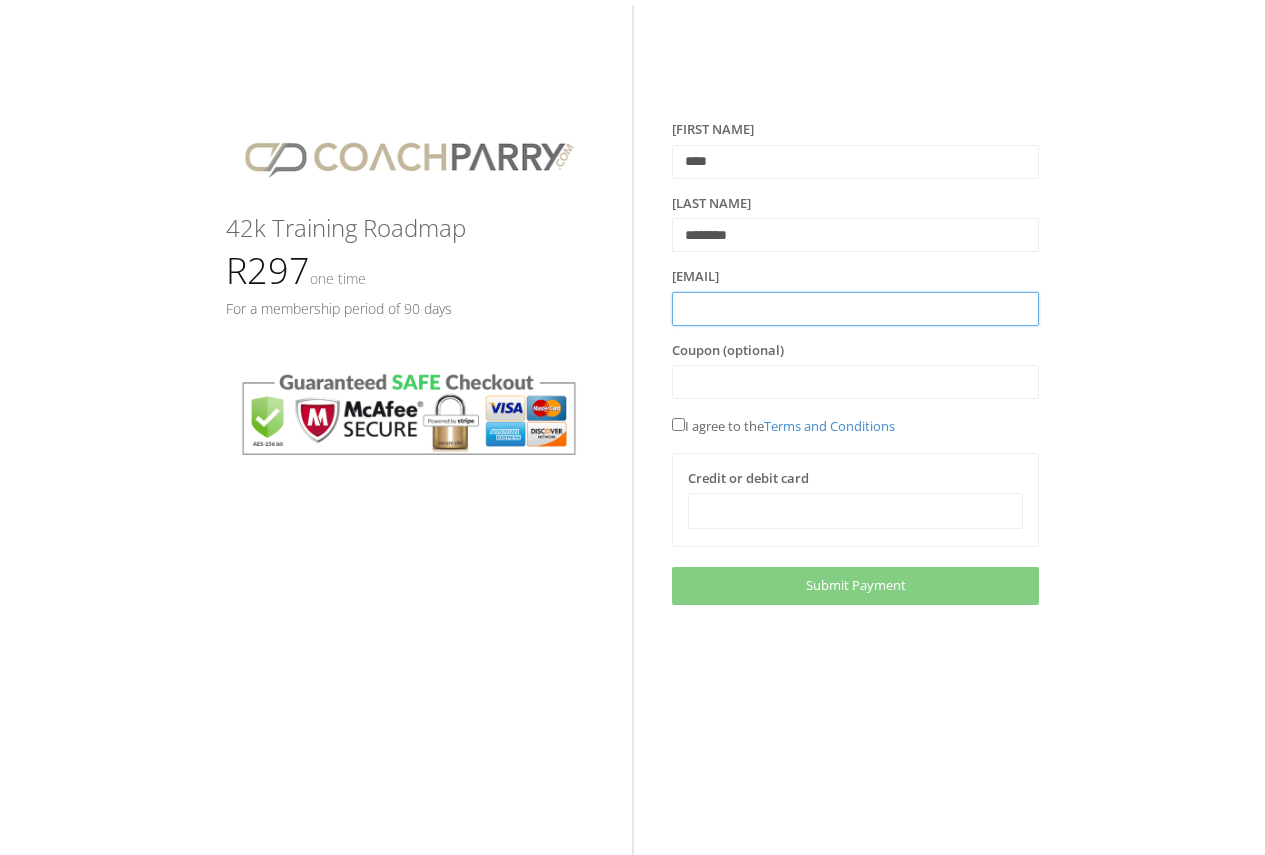 type on "**********" 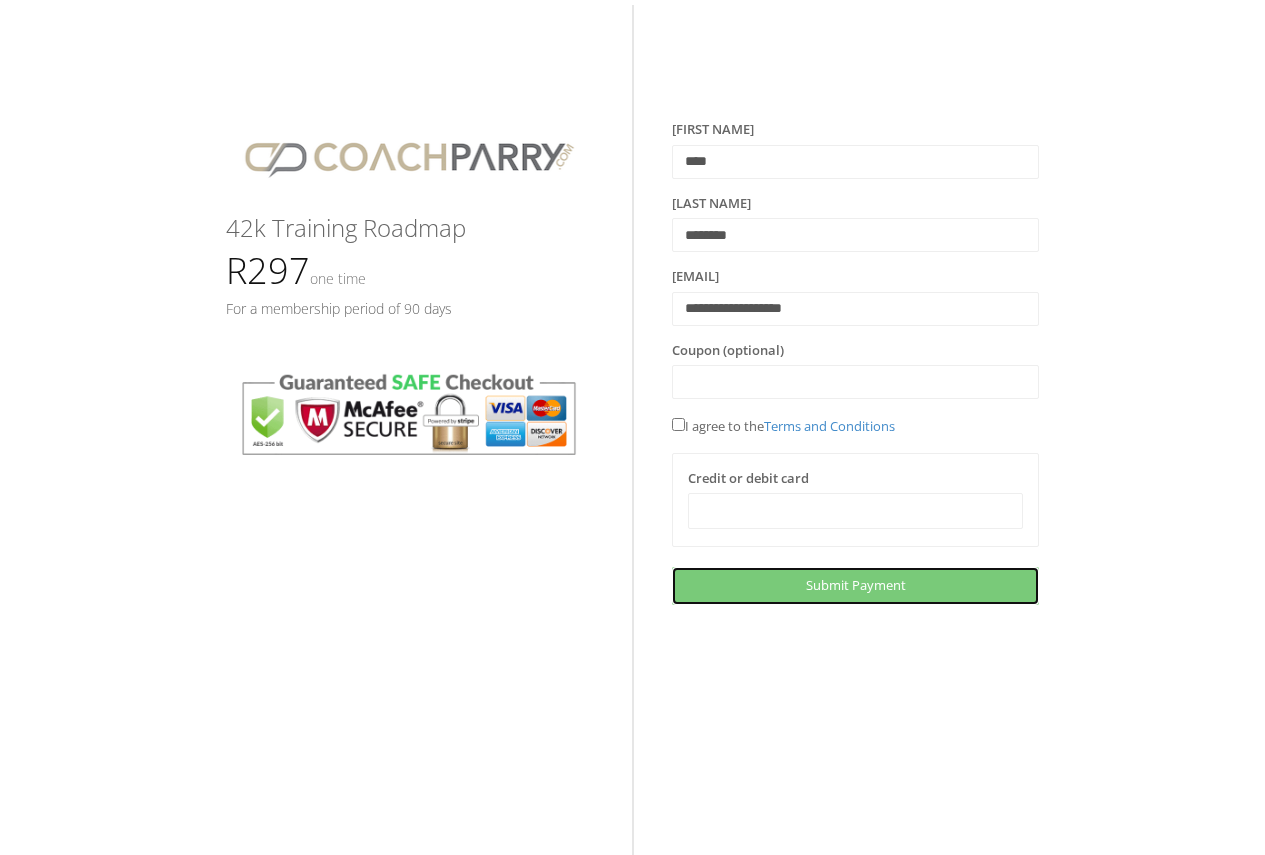 click on "Submit Payment" at bounding box center (856, 585) 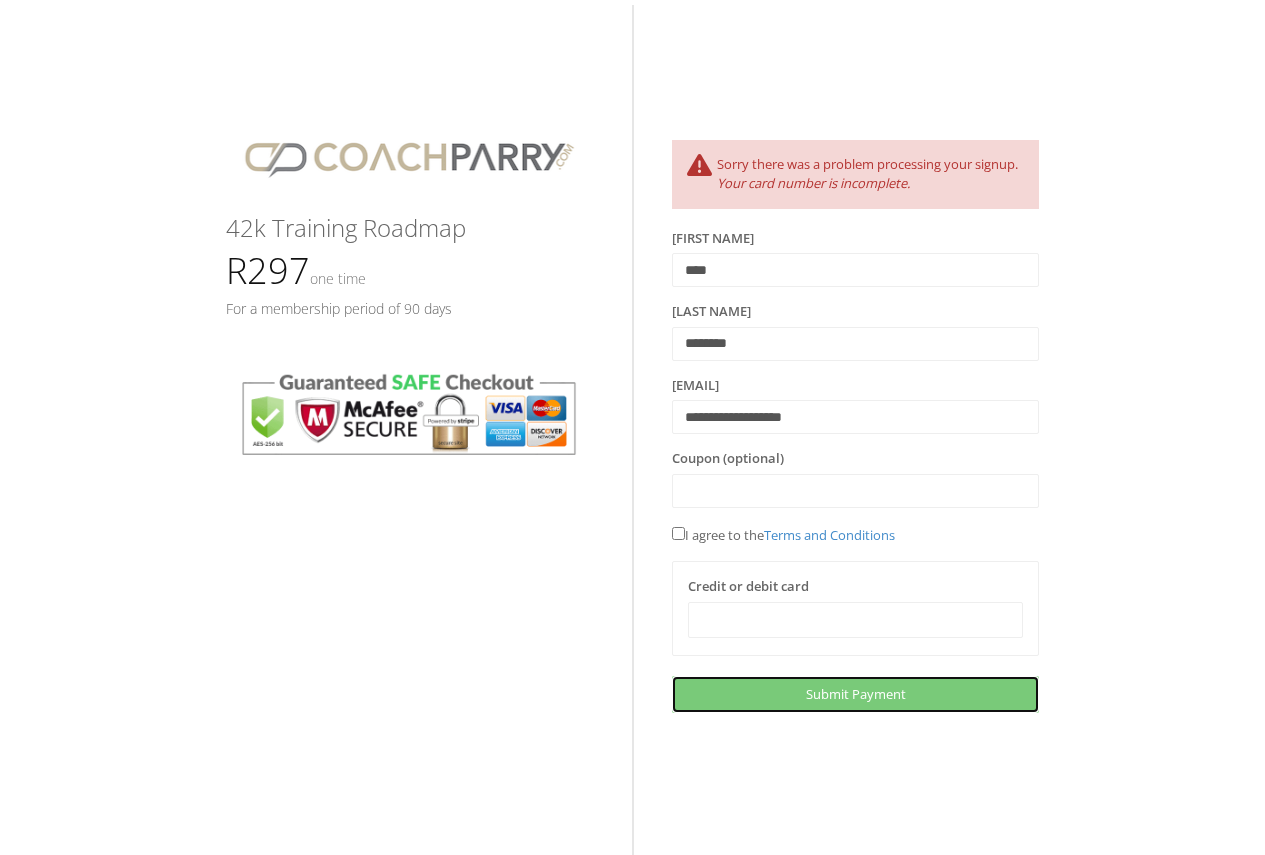 click on "Next Submit Payment" at bounding box center [855, 694] 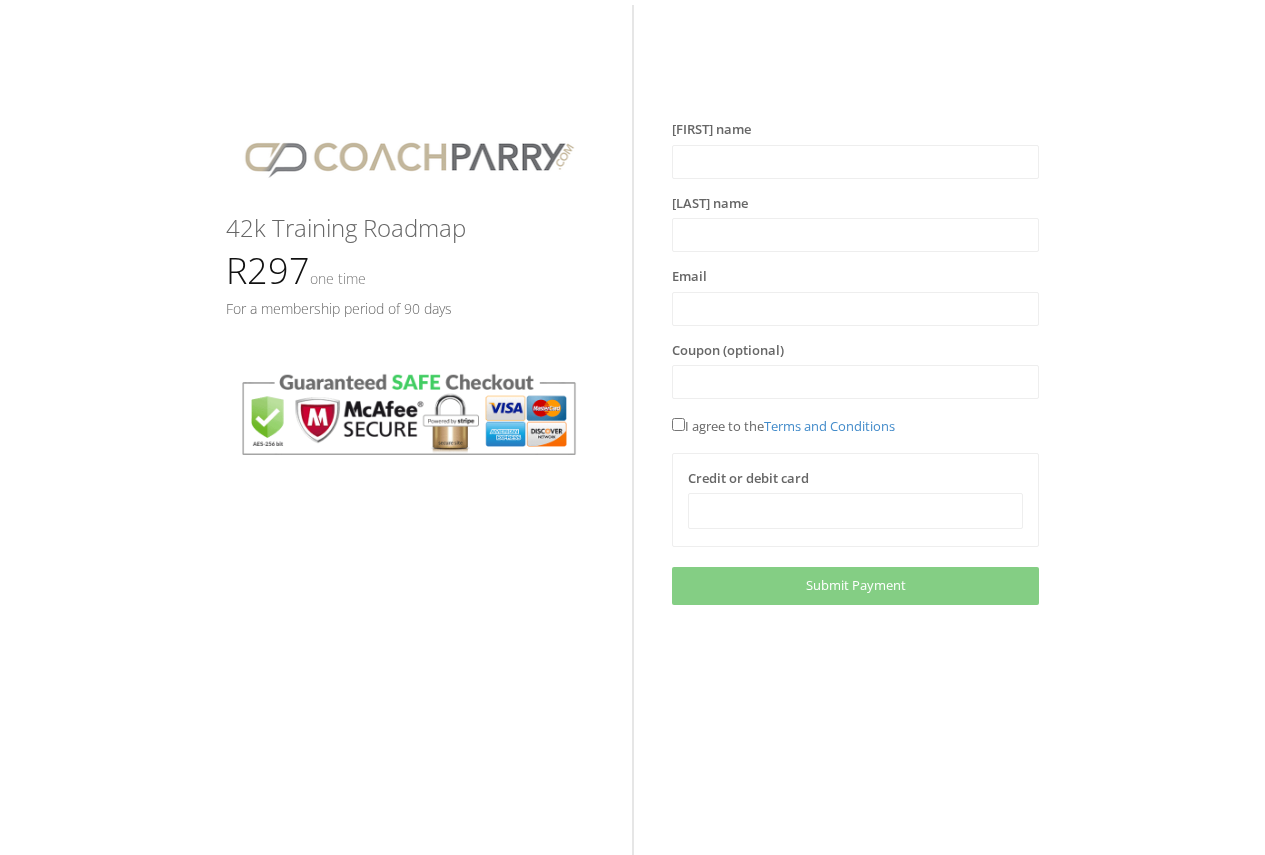 scroll, scrollTop: 0, scrollLeft: 0, axis: both 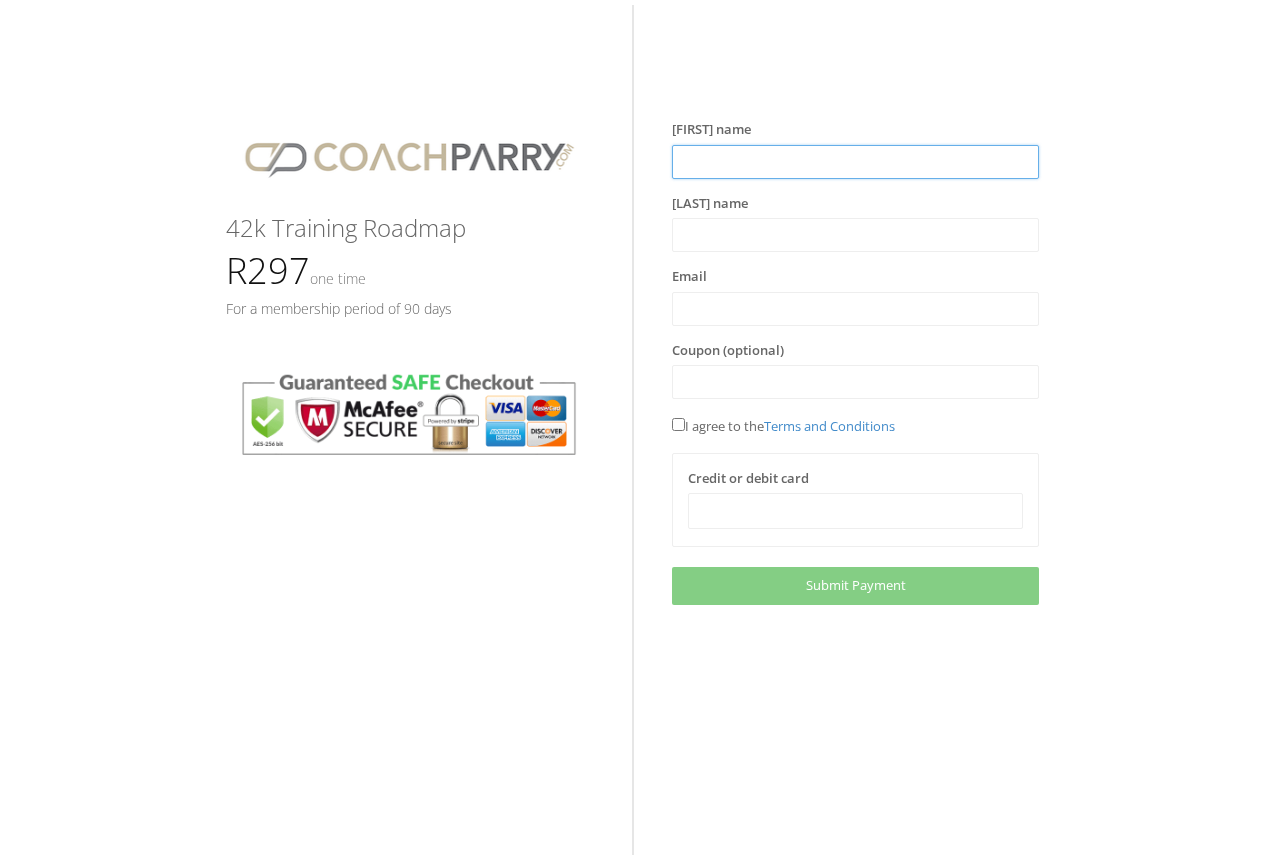 click at bounding box center (855, 162) 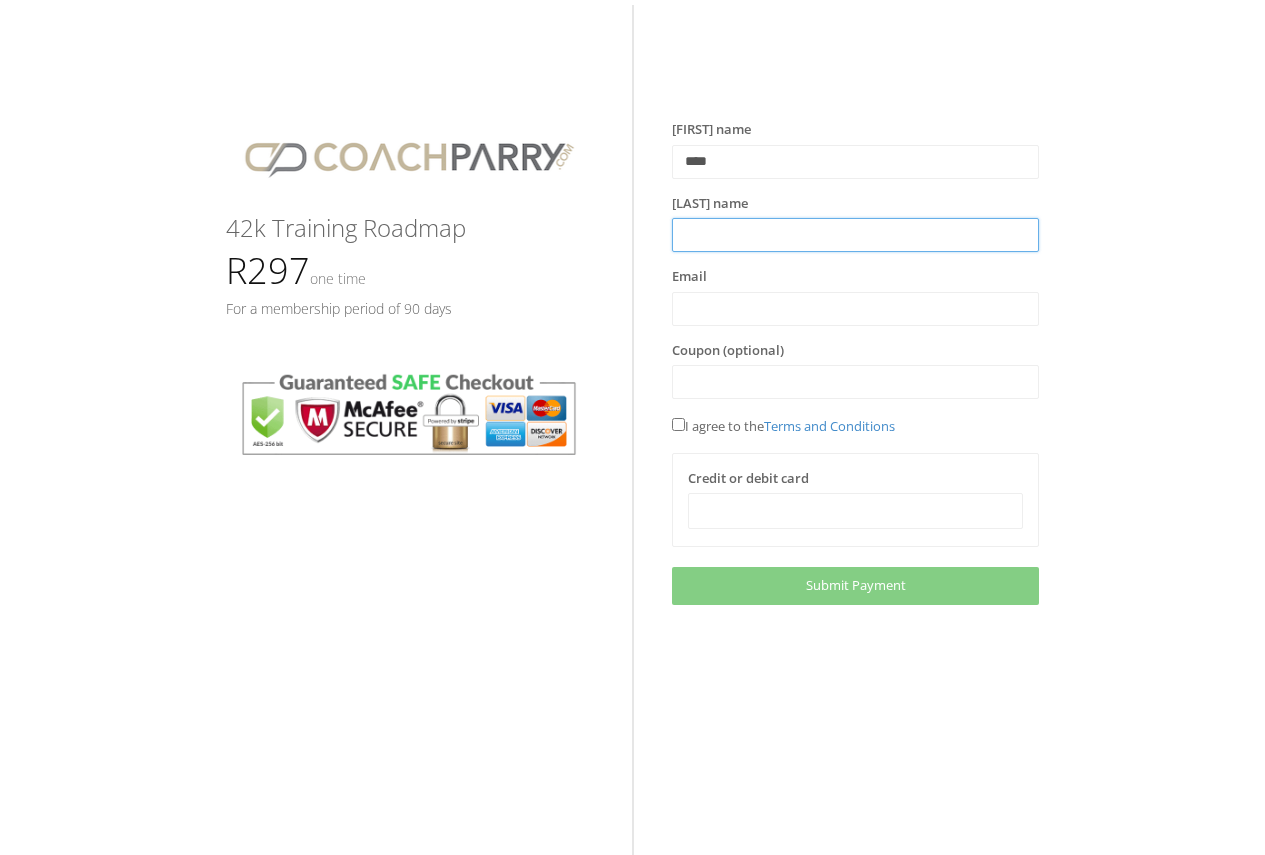 type on "********" 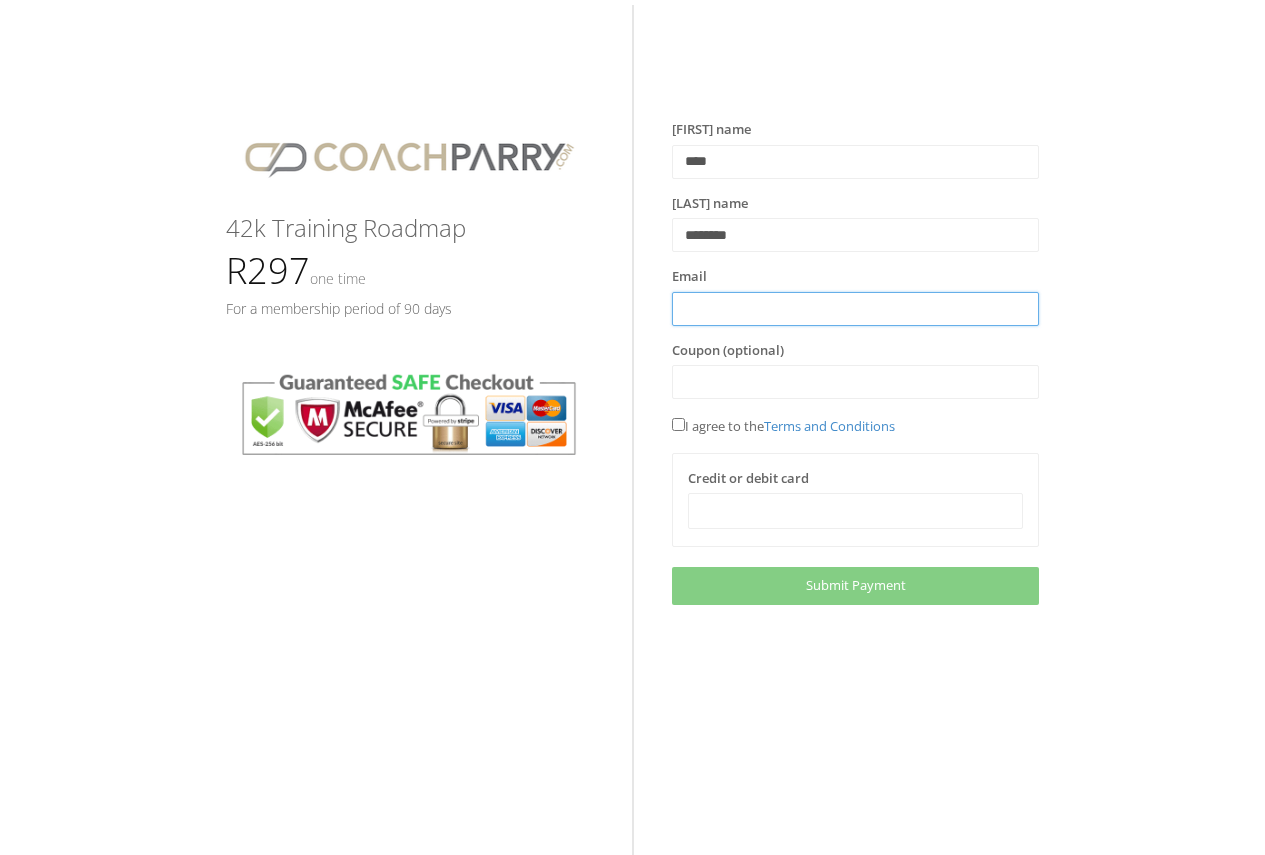 type on "**********" 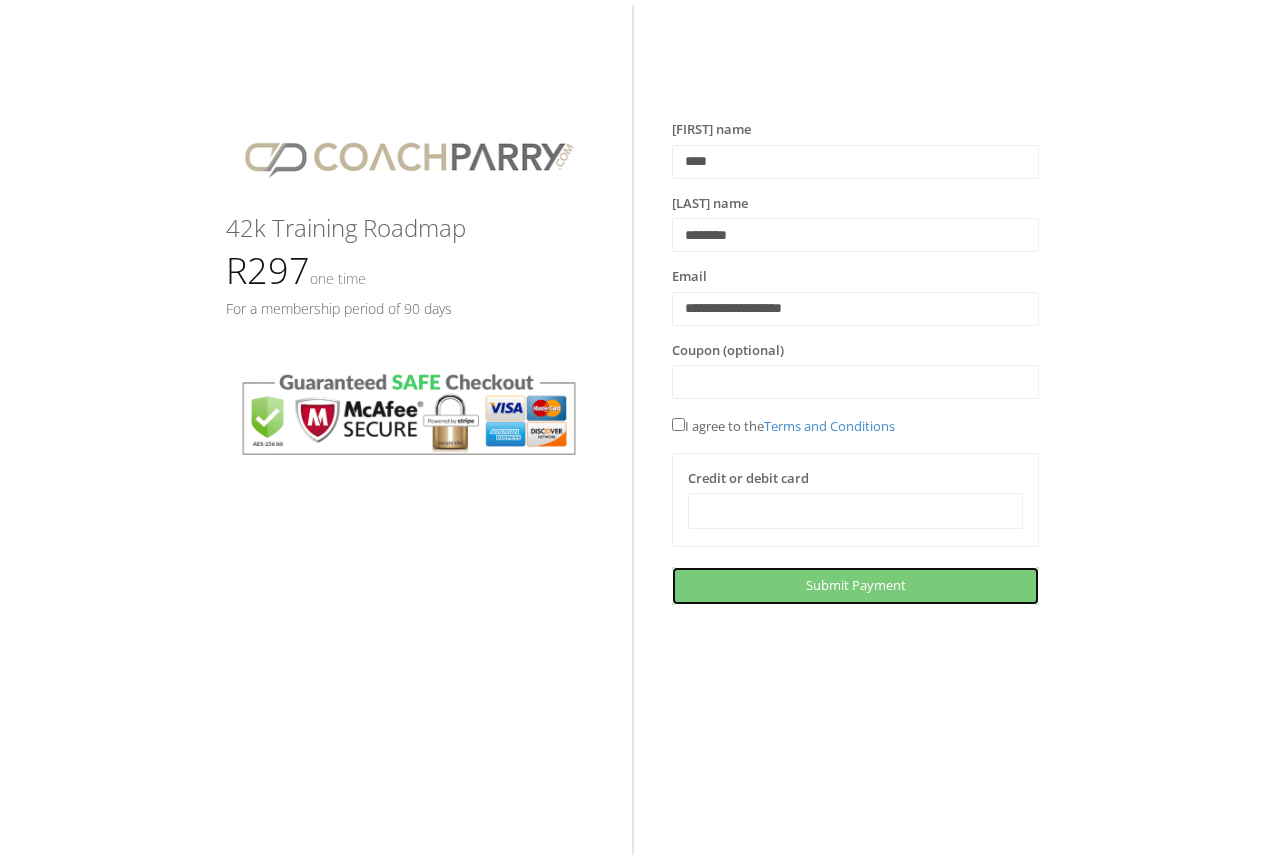 click on "Submit Payment" at bounding box center [856, 585] 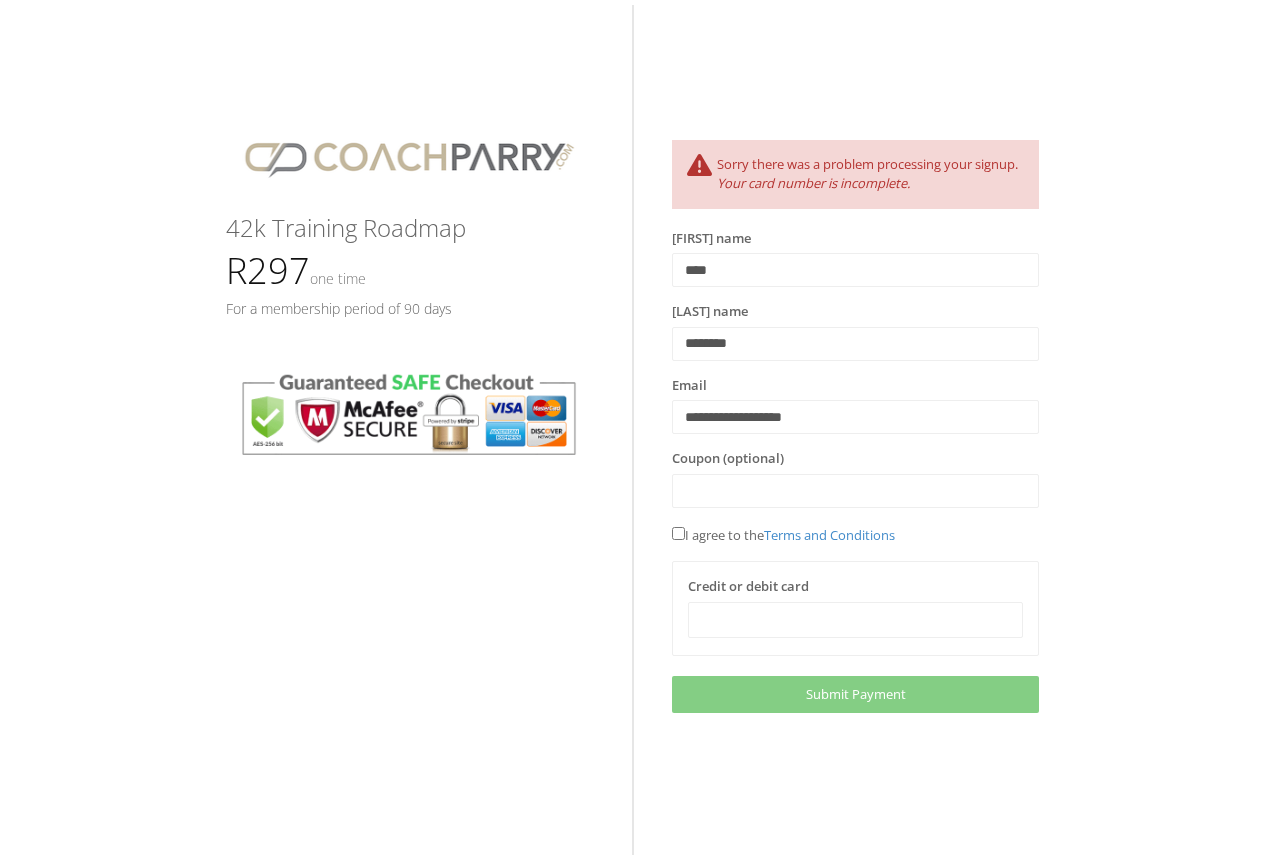 click at bounding box center (409, 414) 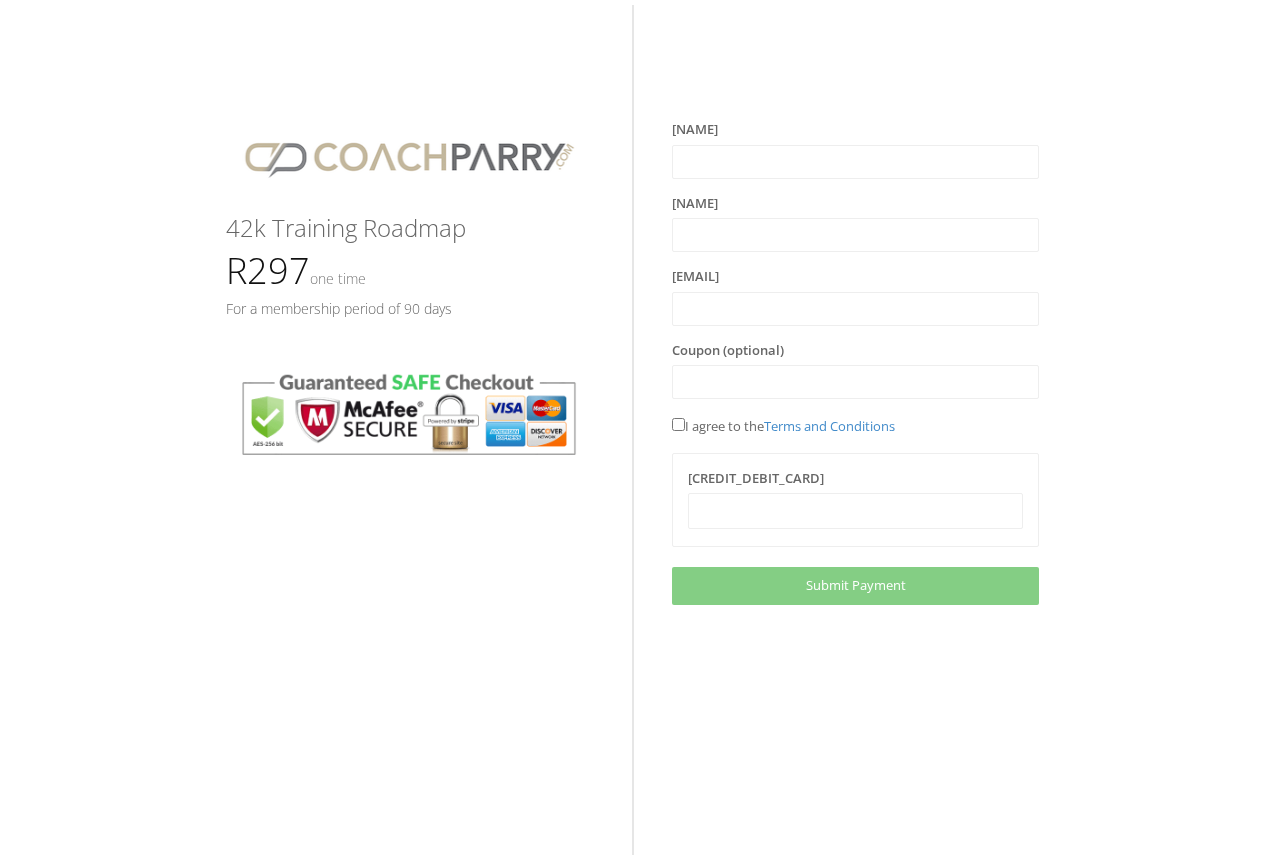 scroll, scrollTop: 0, scrollLeft: 0, axis: both 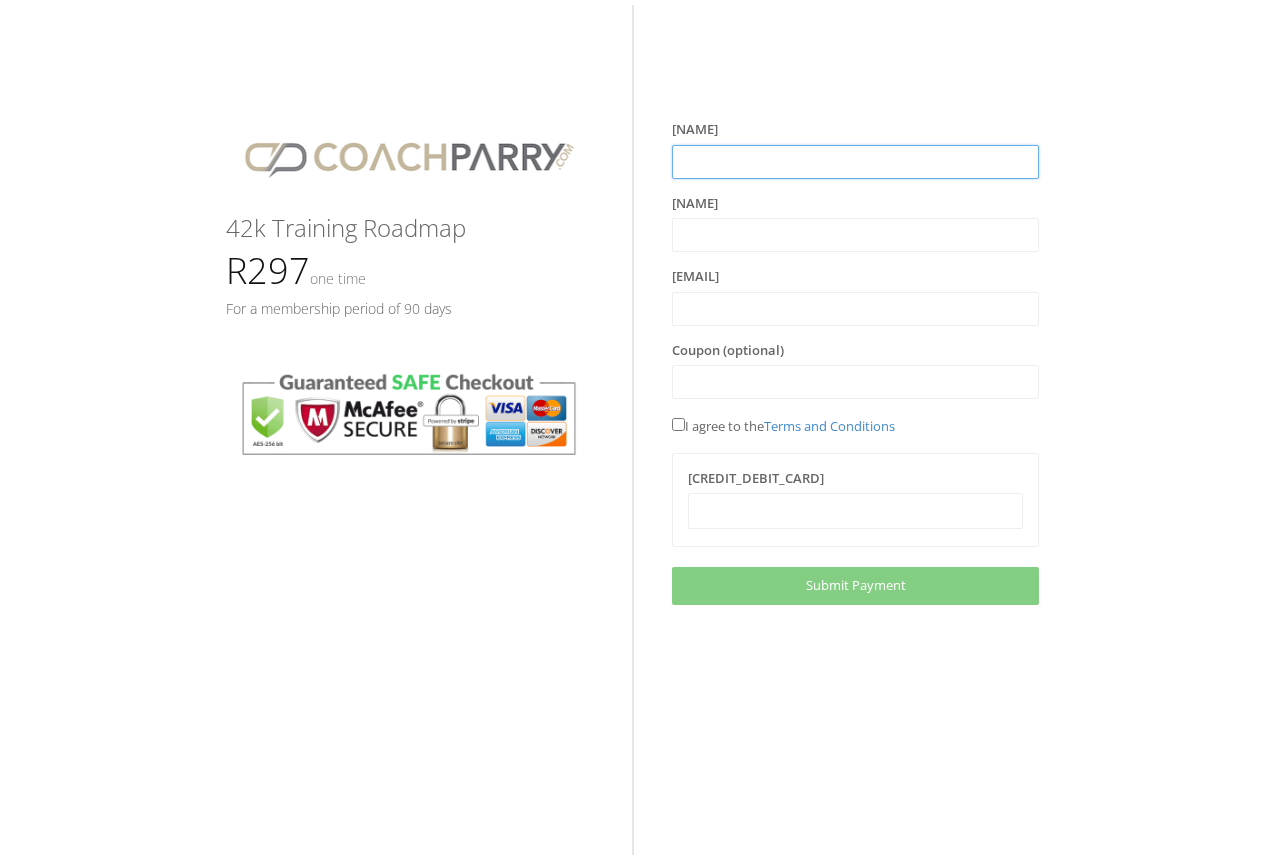 click at bounding box center [855, 162] 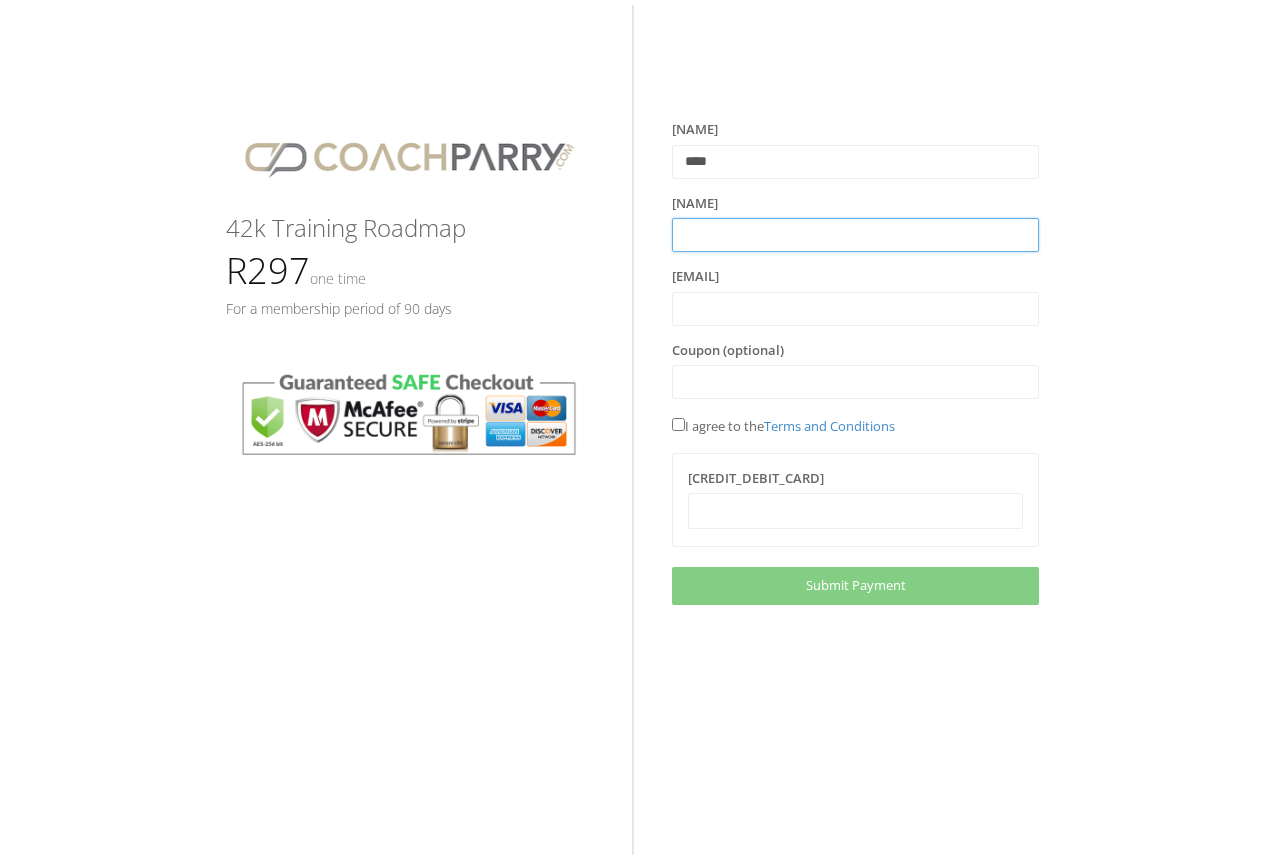 type on "********" 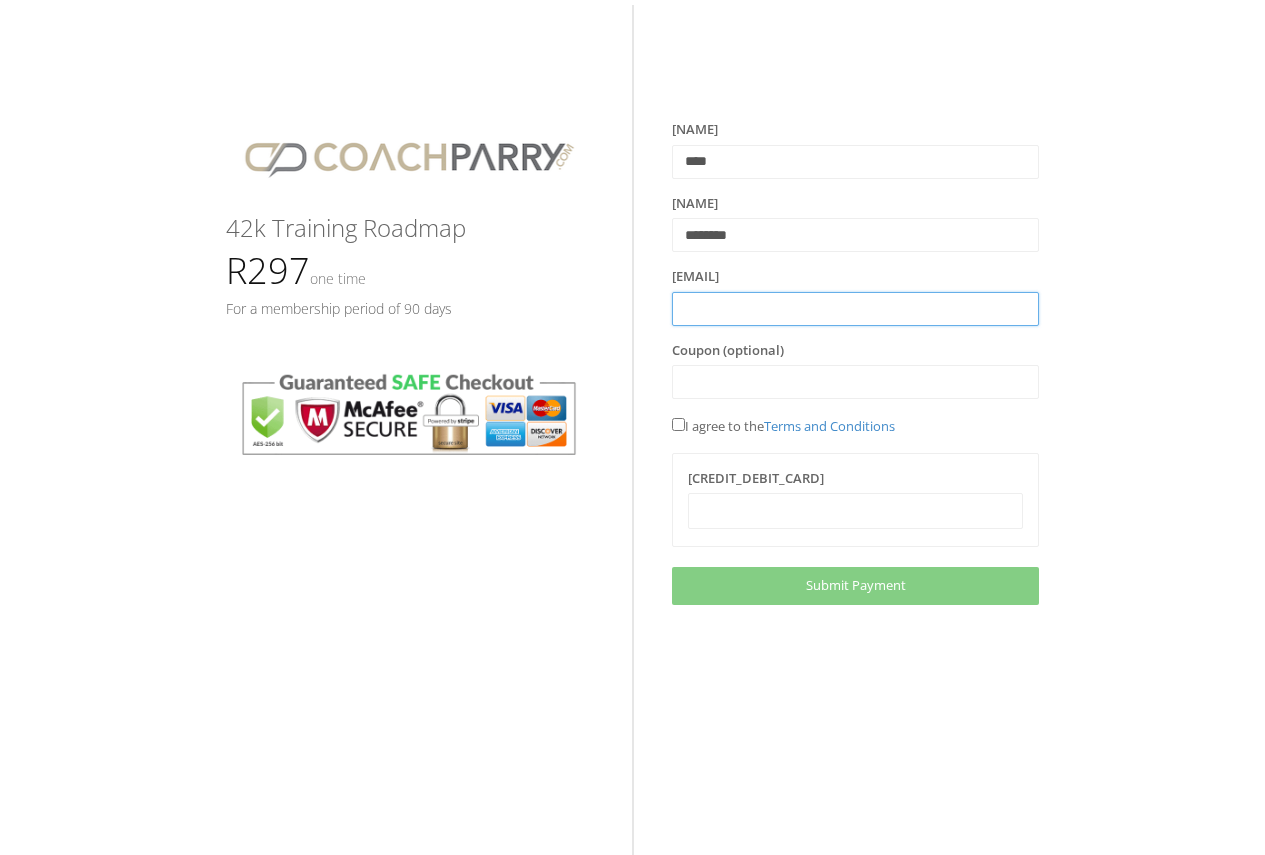 type on "**********" 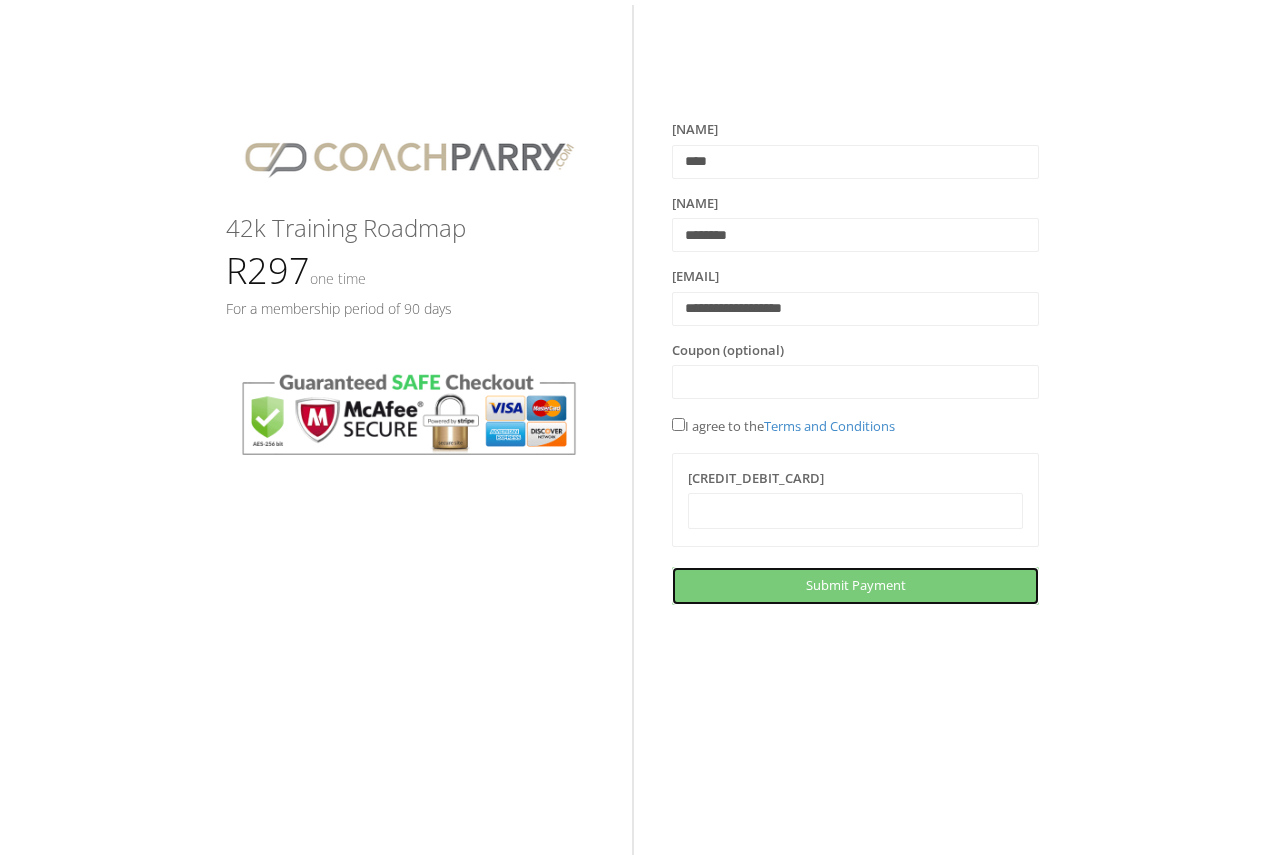 click on "Submit Payment" at bounding box center [856, 585] 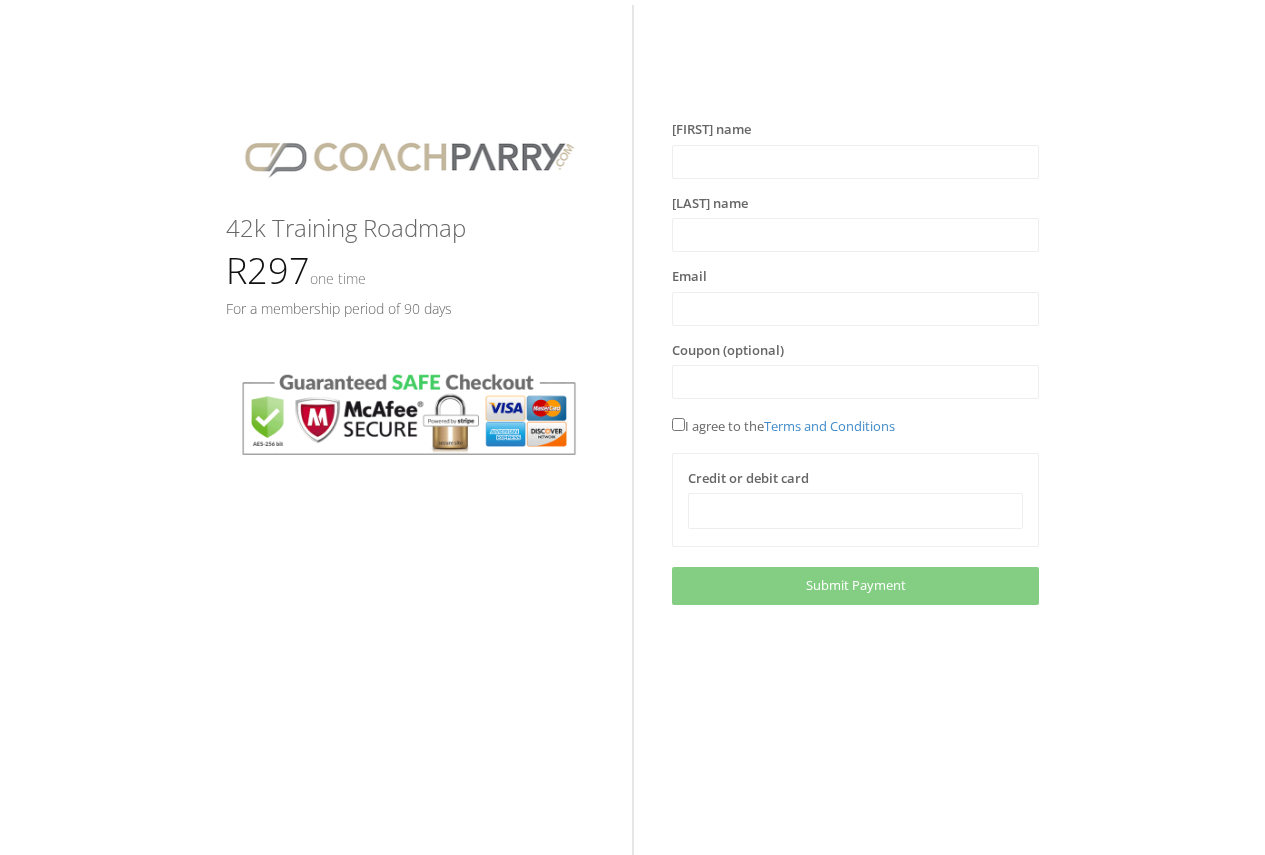 scroll, scrollTop: 0, scrollLeft: 0, axis: both 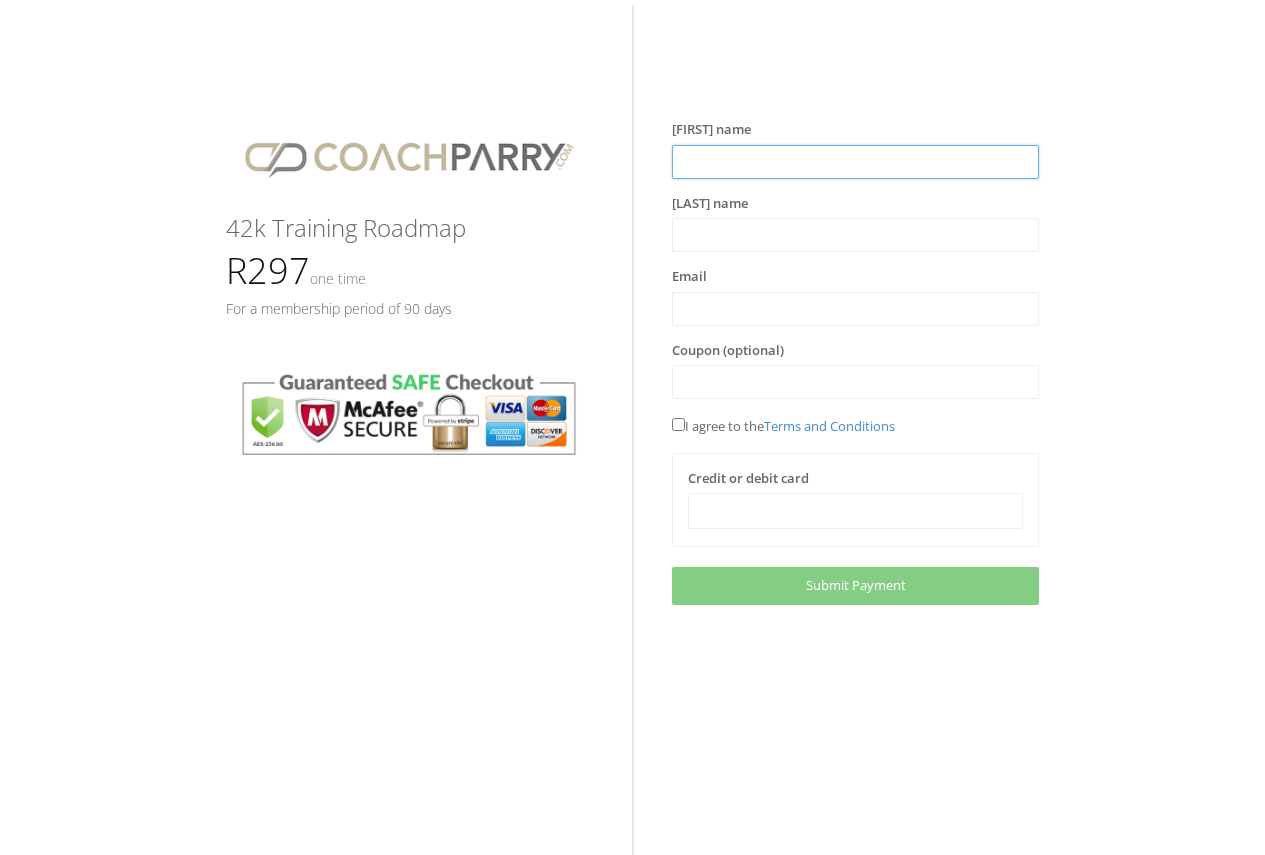 click at bounding box center [855, 162] 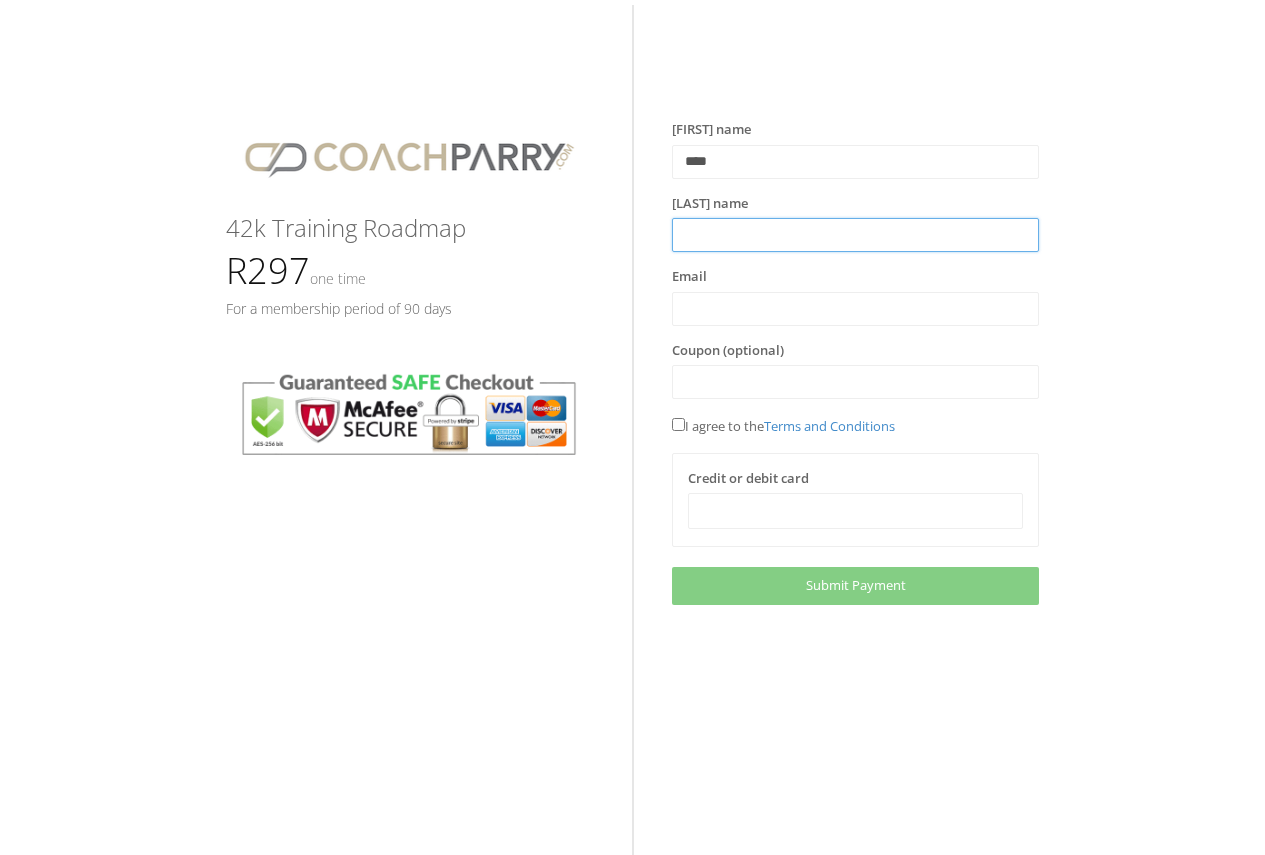 type on "********" 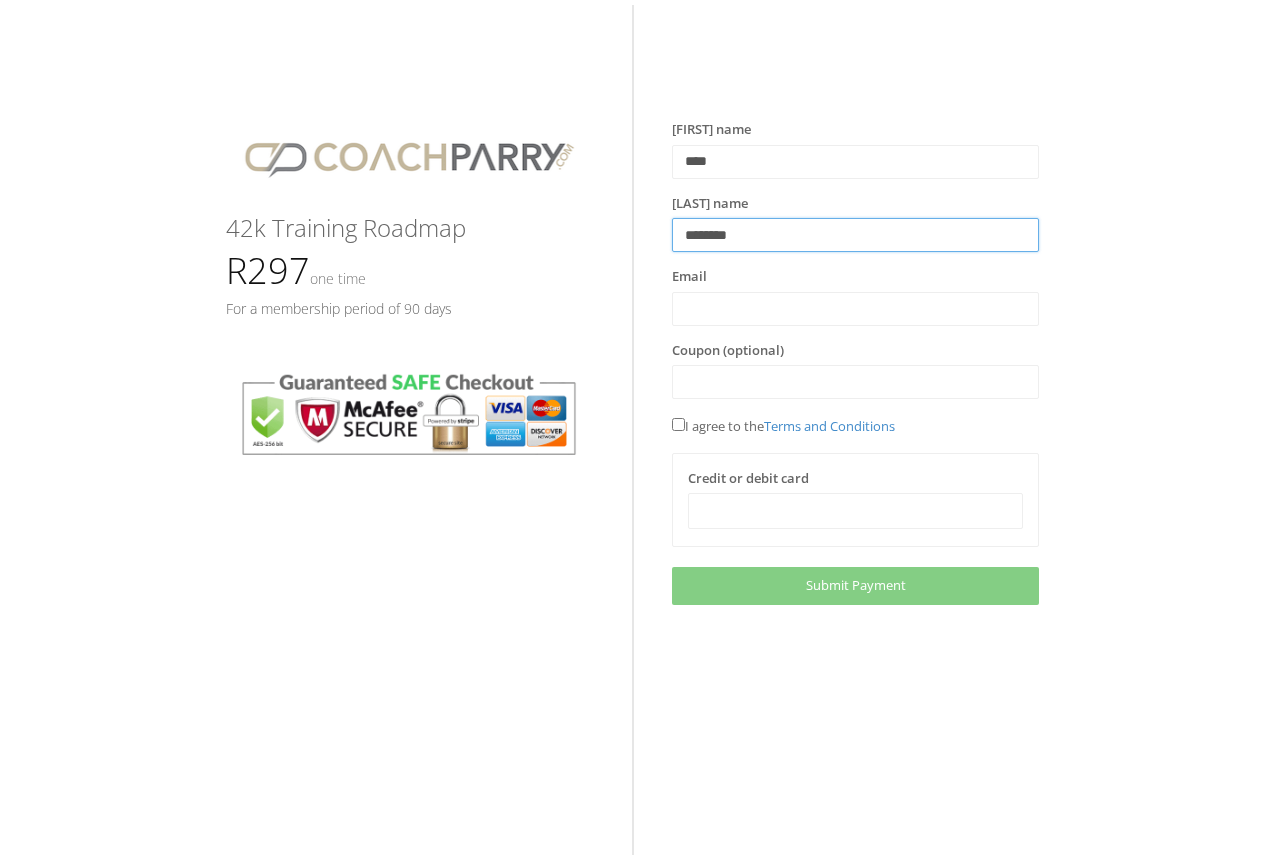 type on "**********" 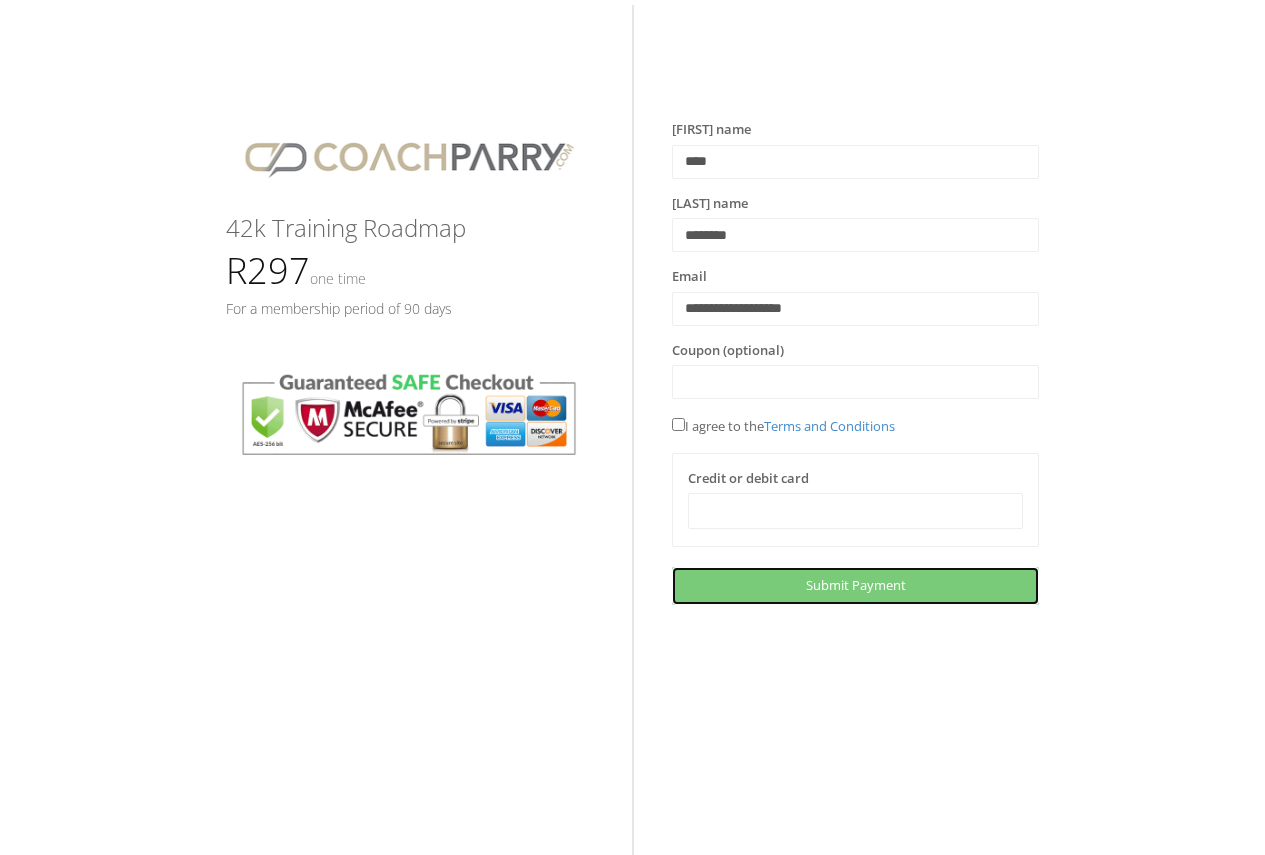 click on "Next Submit Payment" at bounding box center (855, 585) 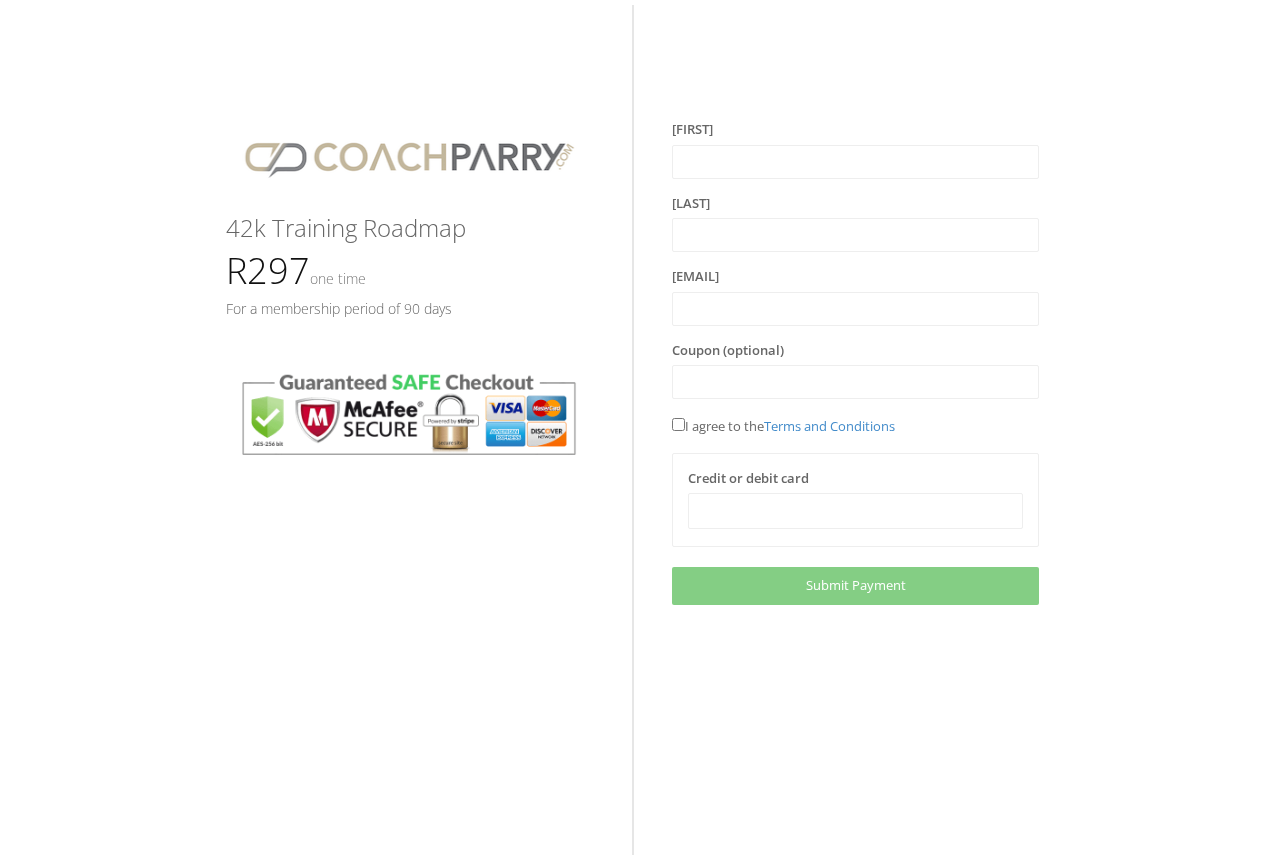 scroll, scrollTop: 0, scrollLeft: 0, axis: both 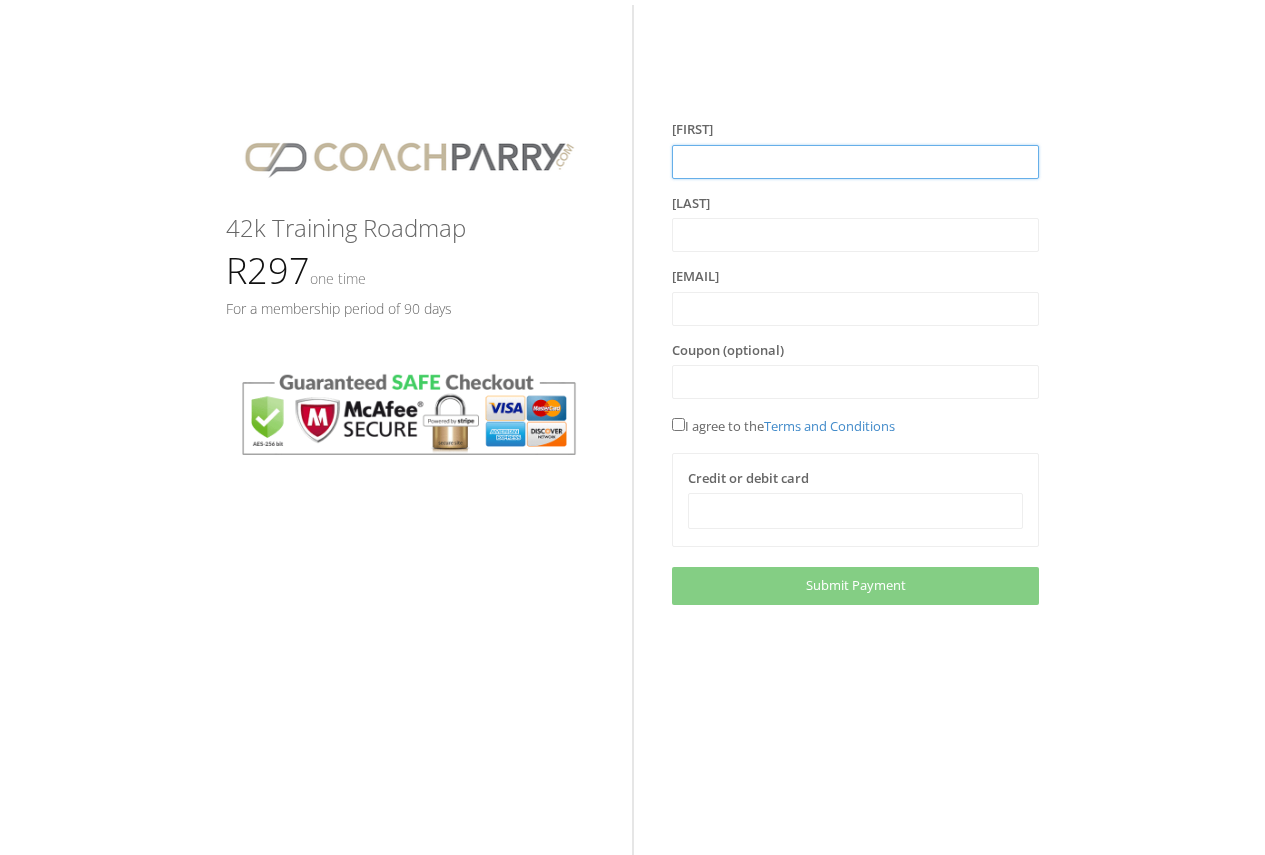 click at bounding box center [855, 162] 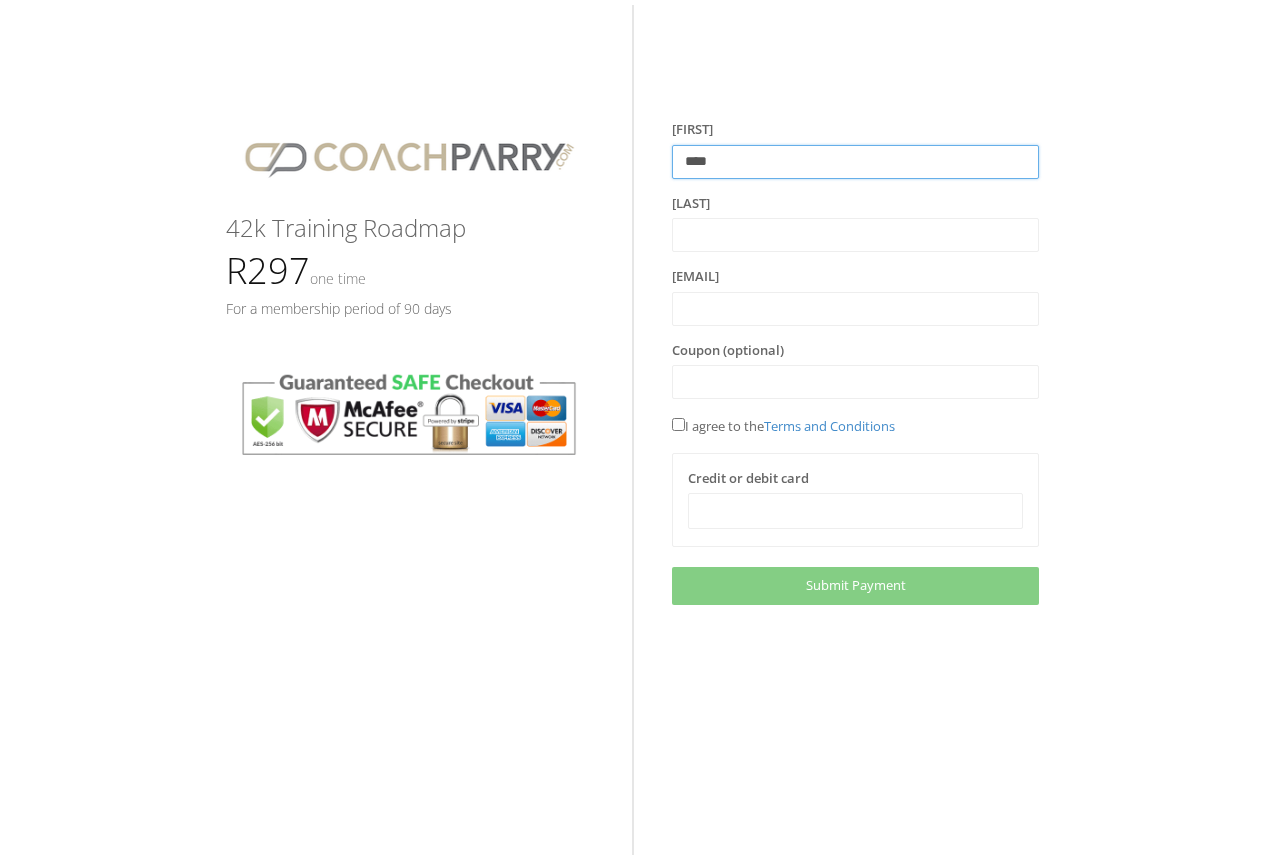 type on "********" 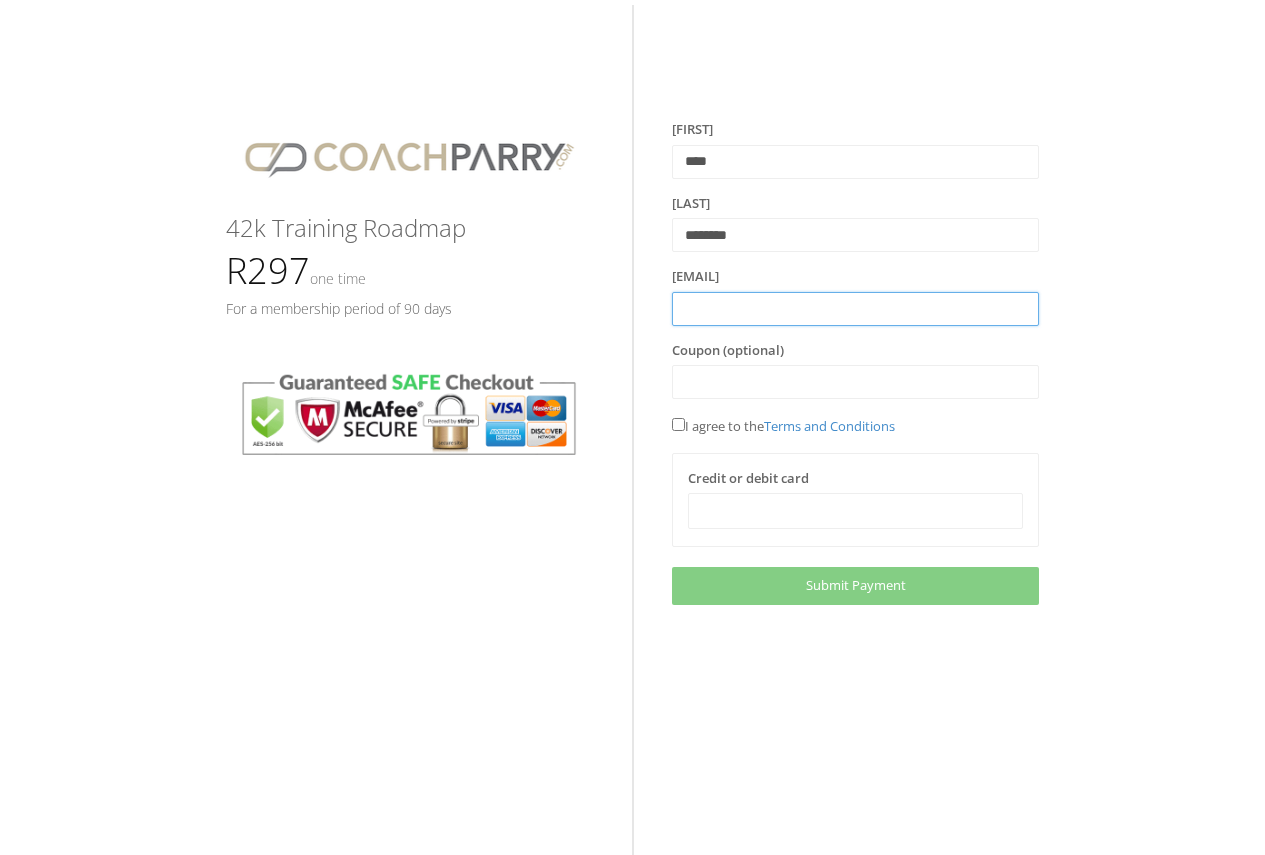 type on "**********" 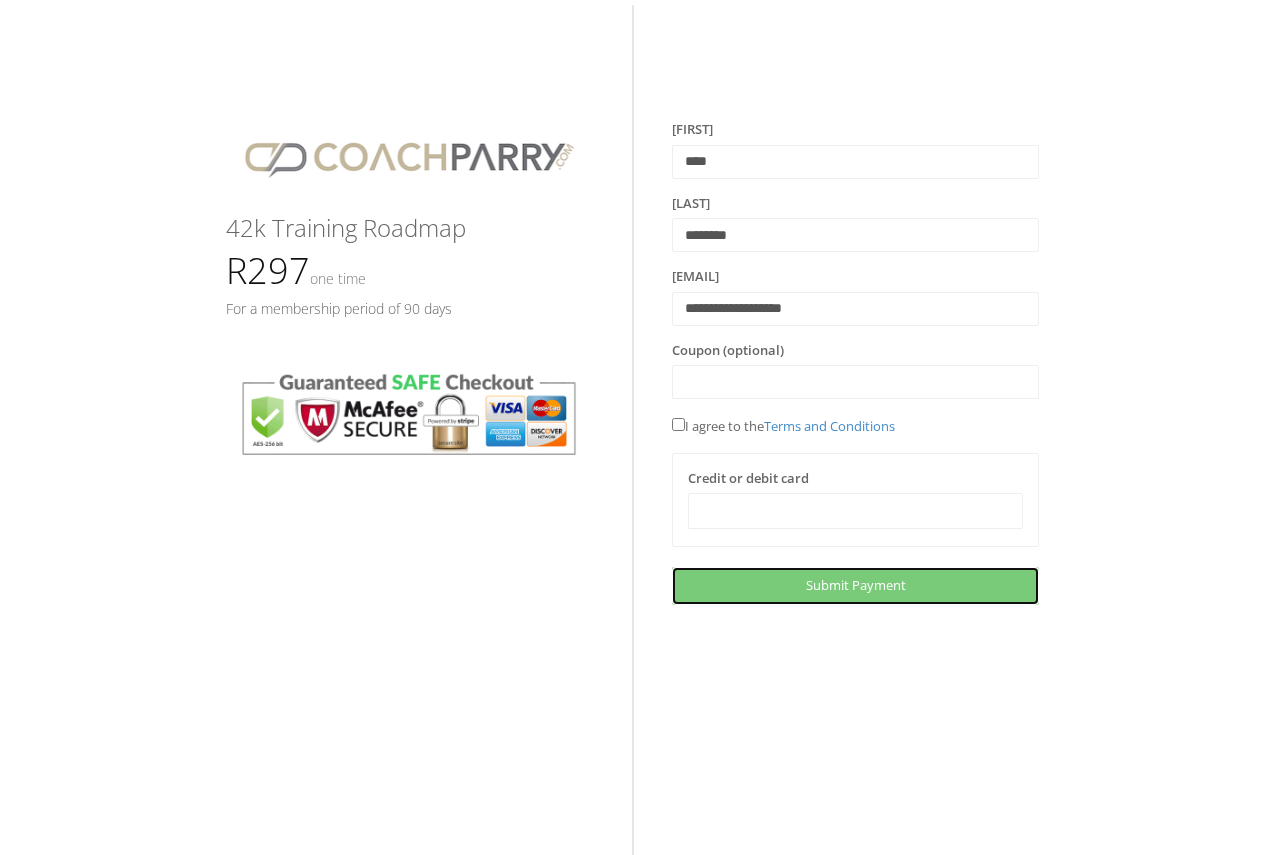 click on "Submit Payment" at bounding box center (856, 585) 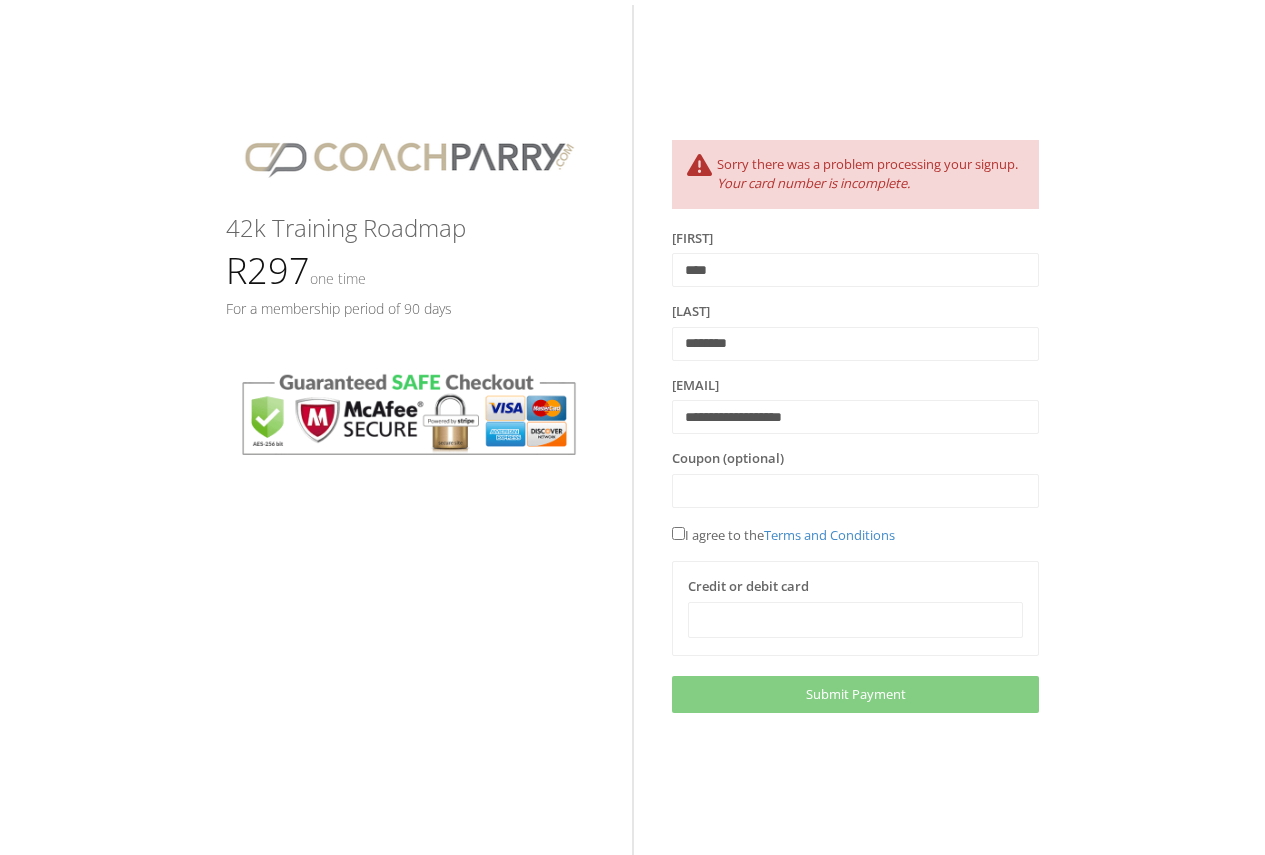 scroll, scrollTop: 4, scrollLeft: 0, axis: vertical 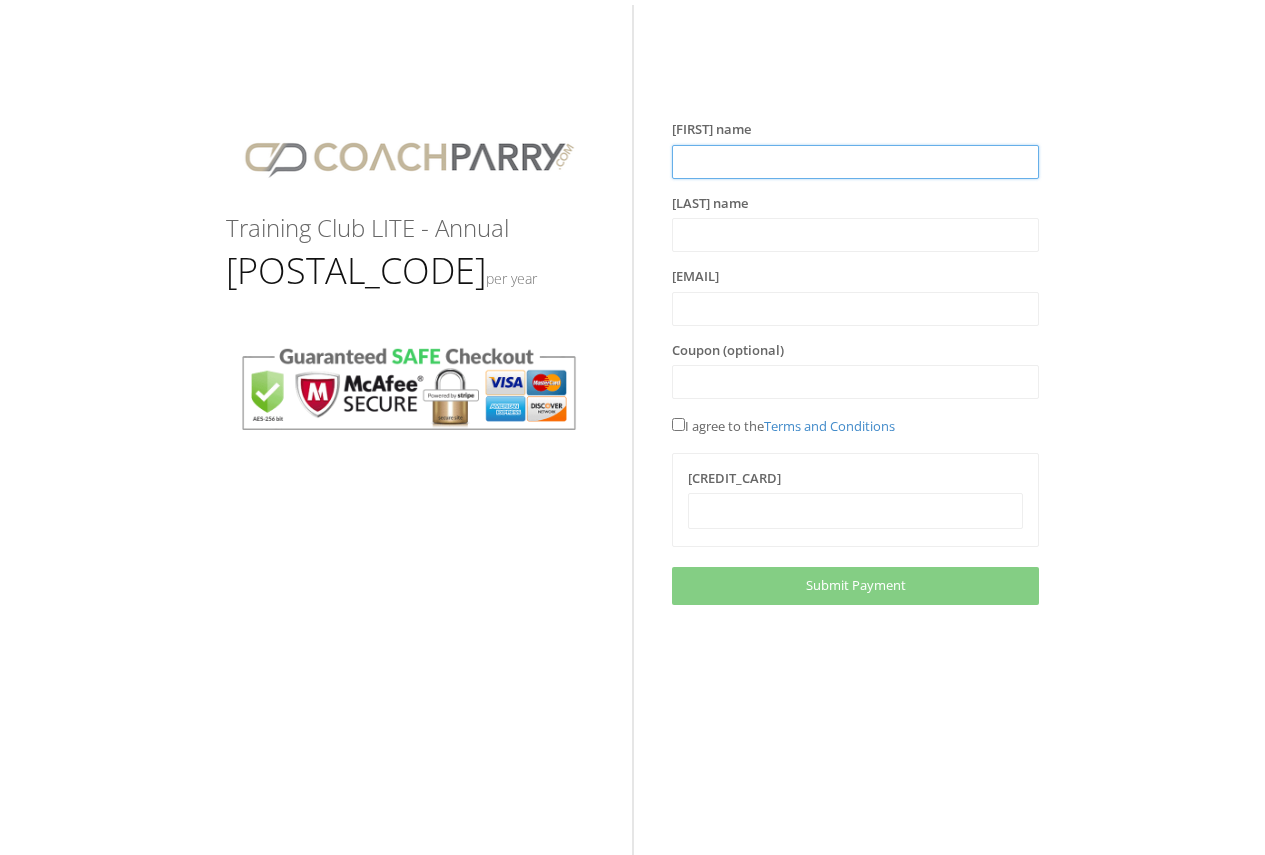 click at bounding box center (855, 162) 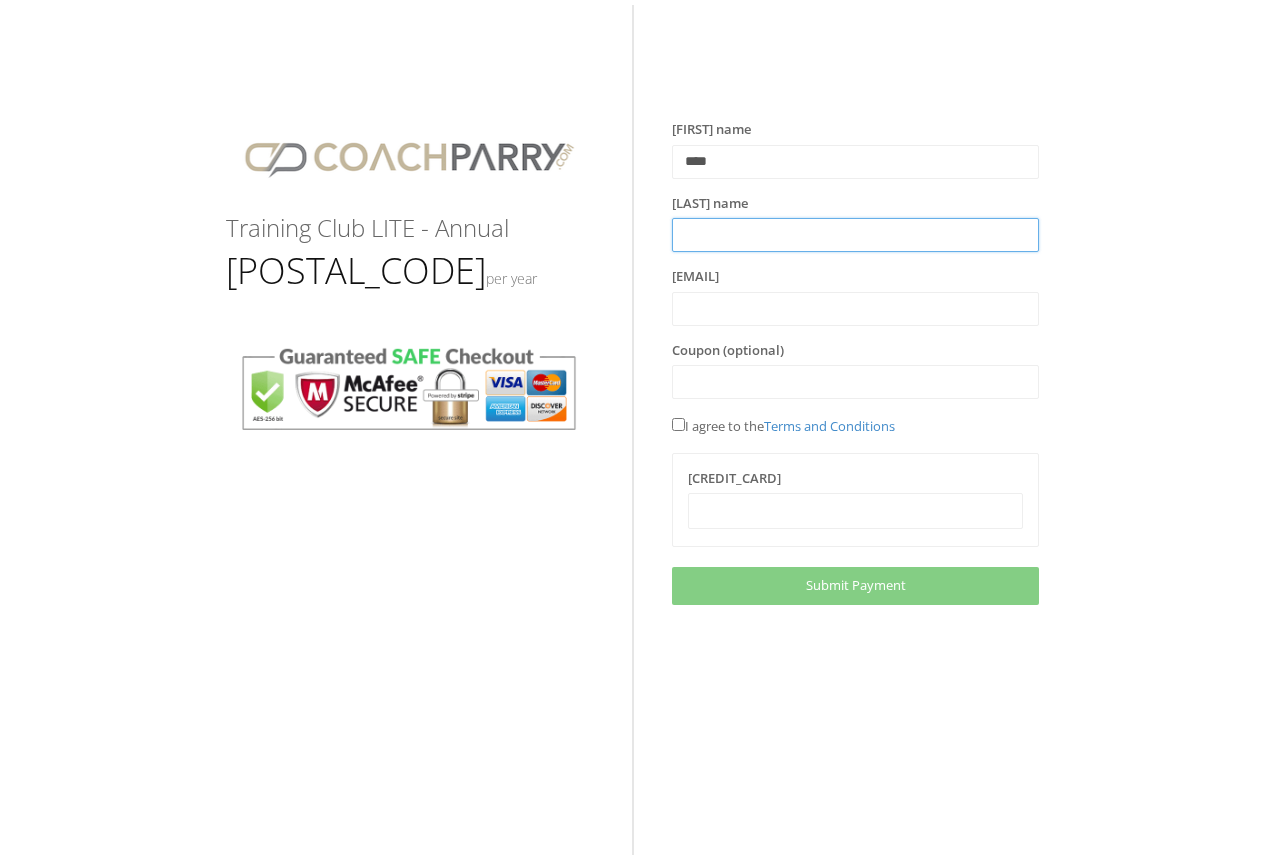 type on "********" 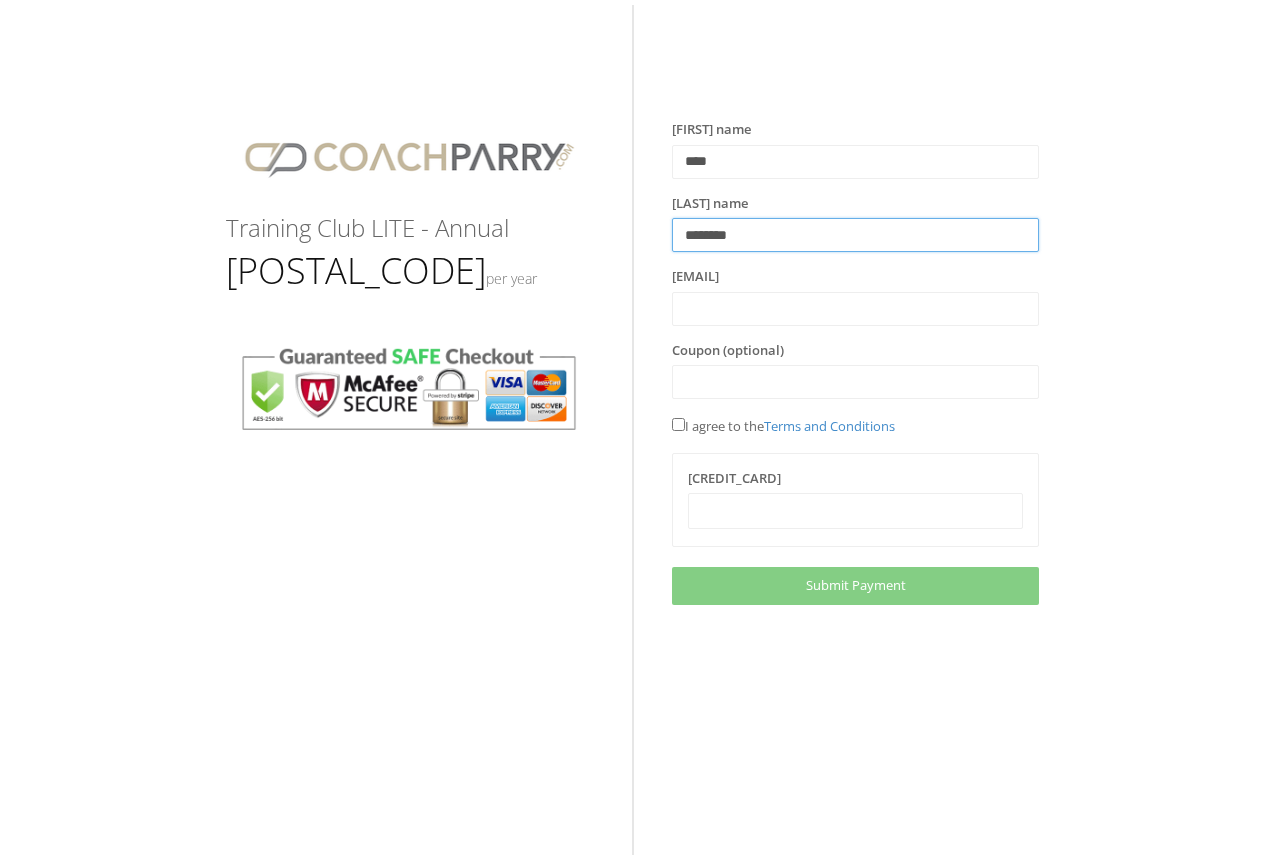 type on "**********" 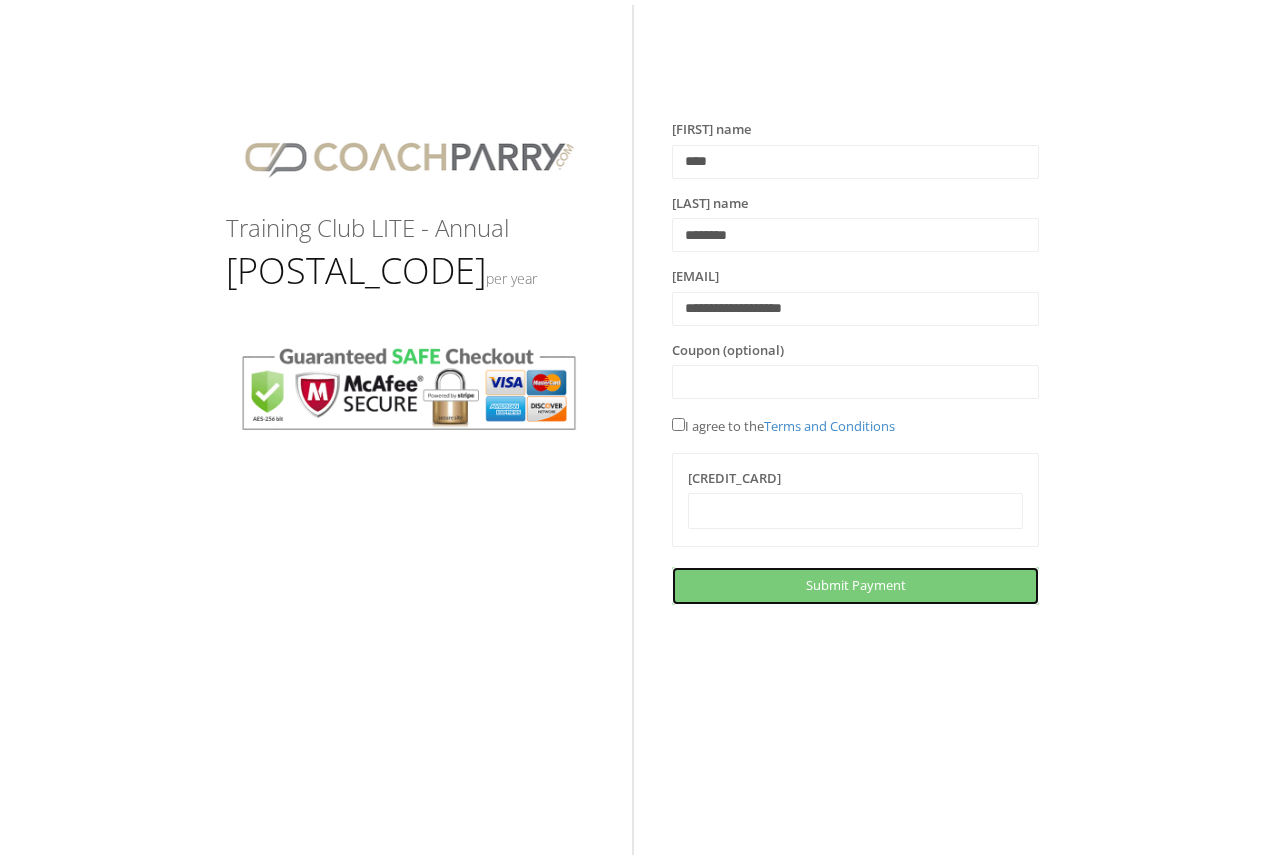 click on "Submit Payment" at bounding box center [856, 585] 